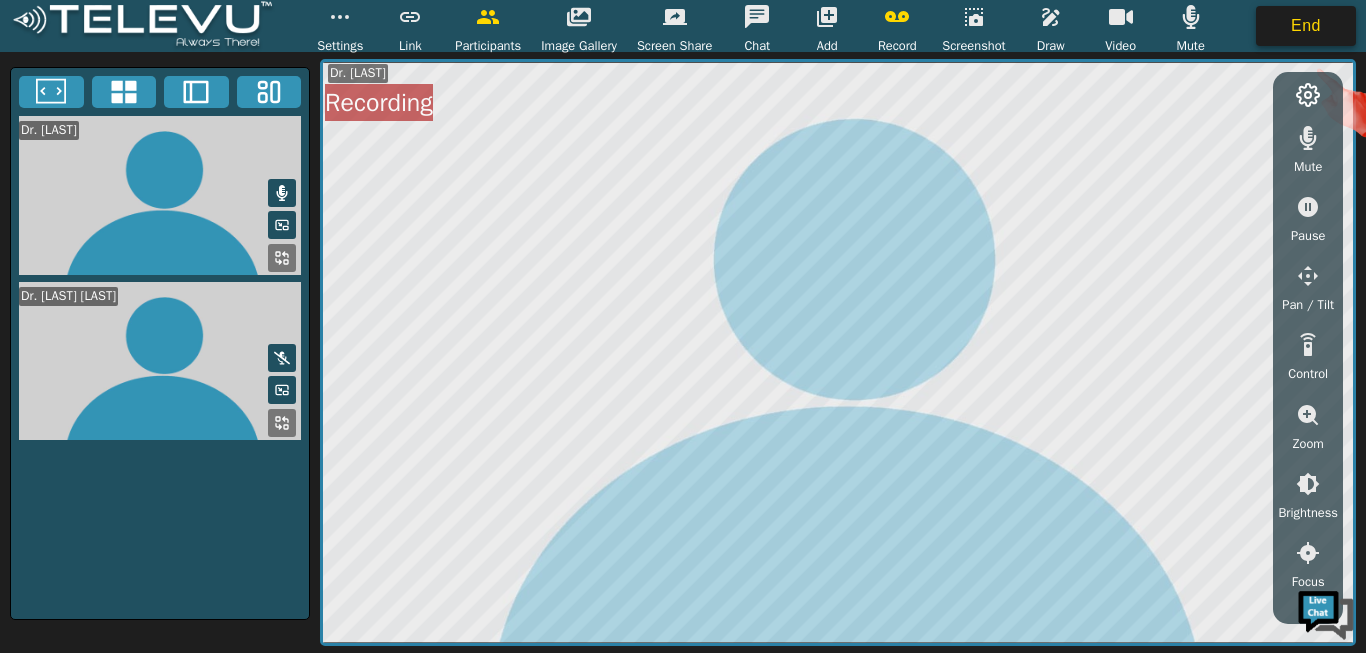 scroll, scrollTop: 0, scrollLeft: 0, axis: both 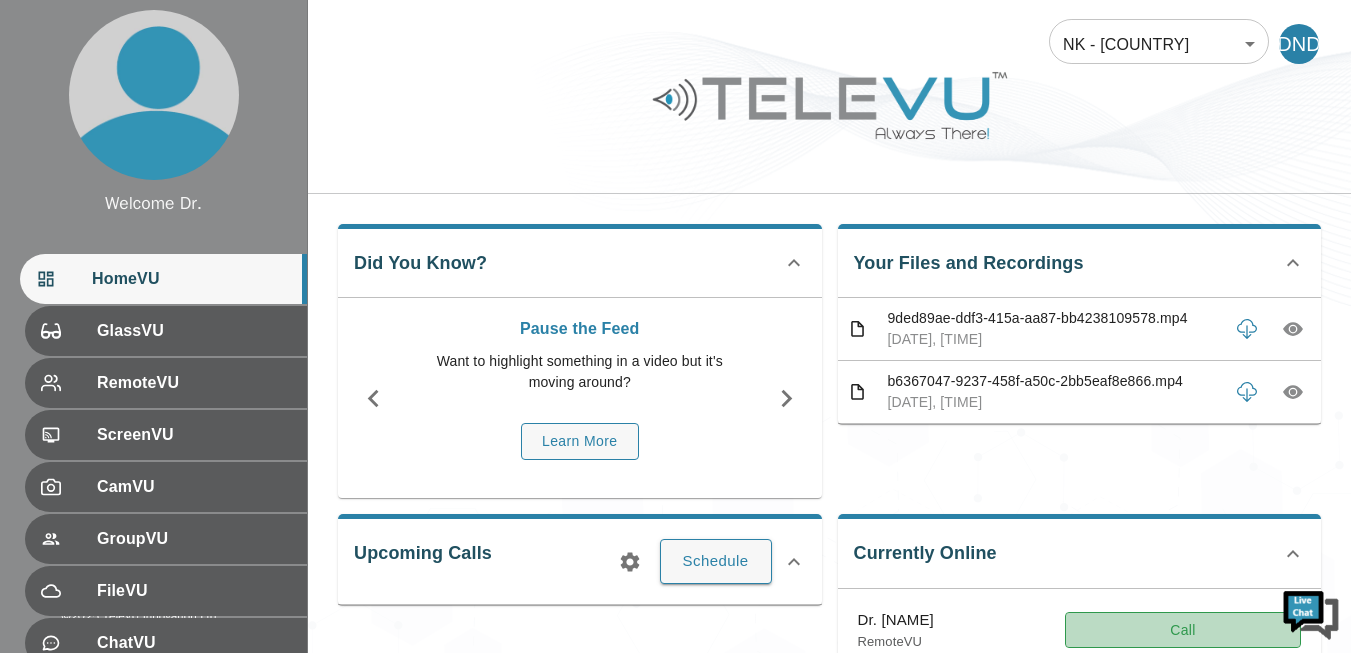 click on "Call" at bounding box center [1183, 630] 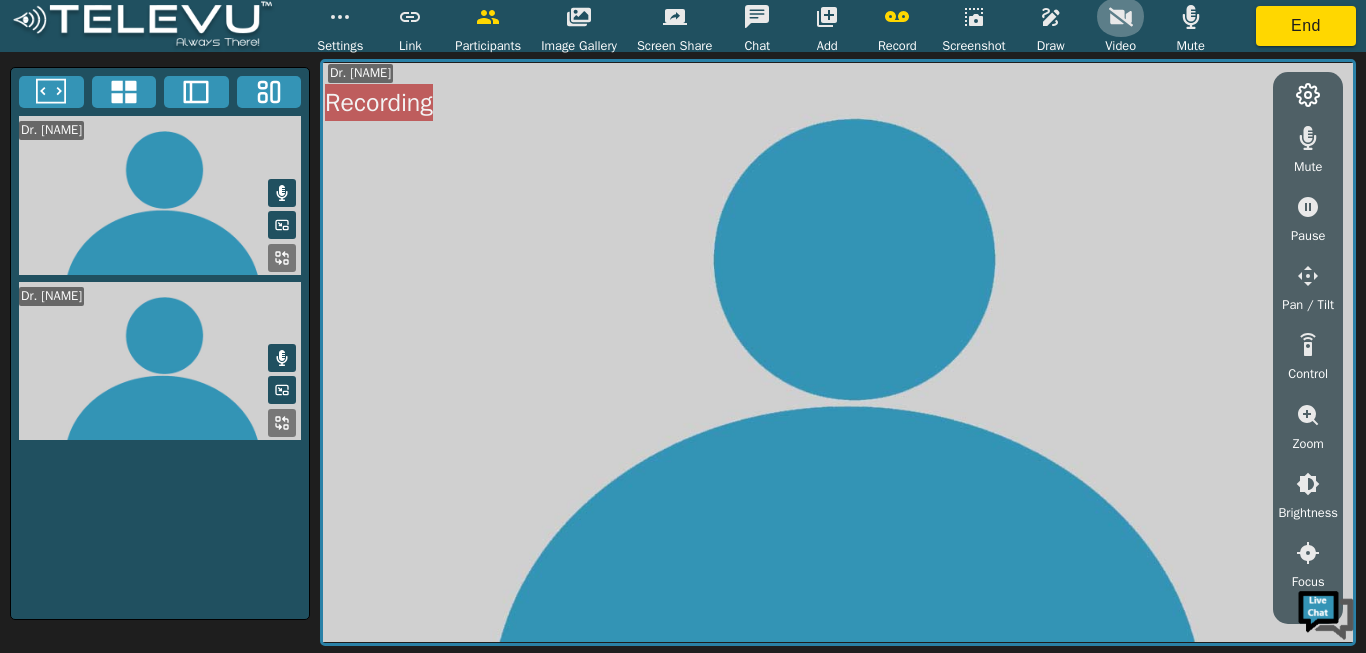 click 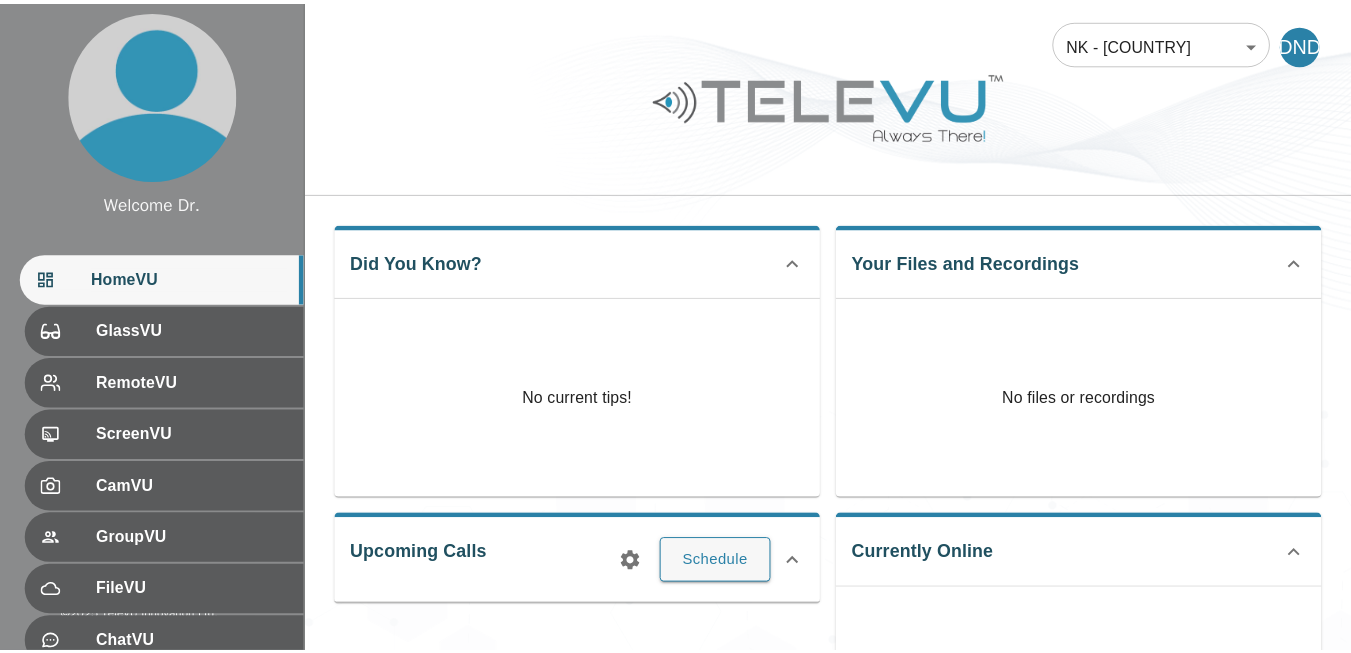 scroll, scrollTop: 0, scrollLeft: 0, axis: both 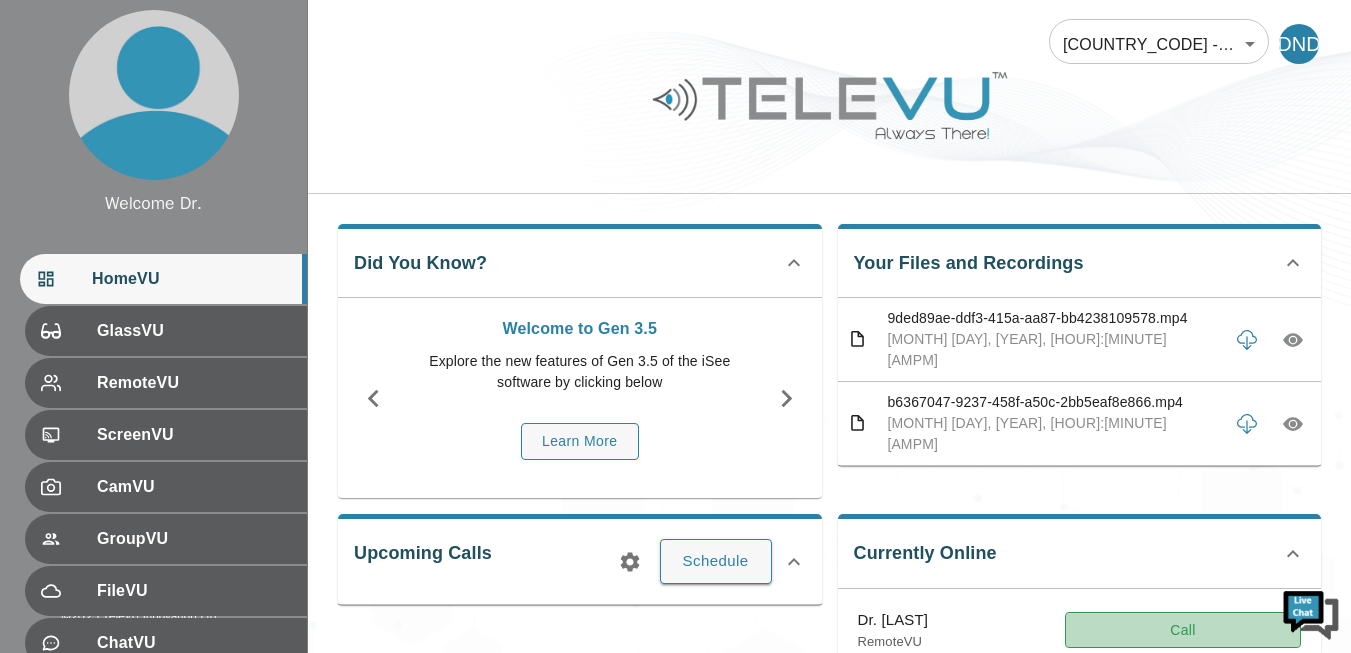 click on "Call" at bounding box center [1183, 630] 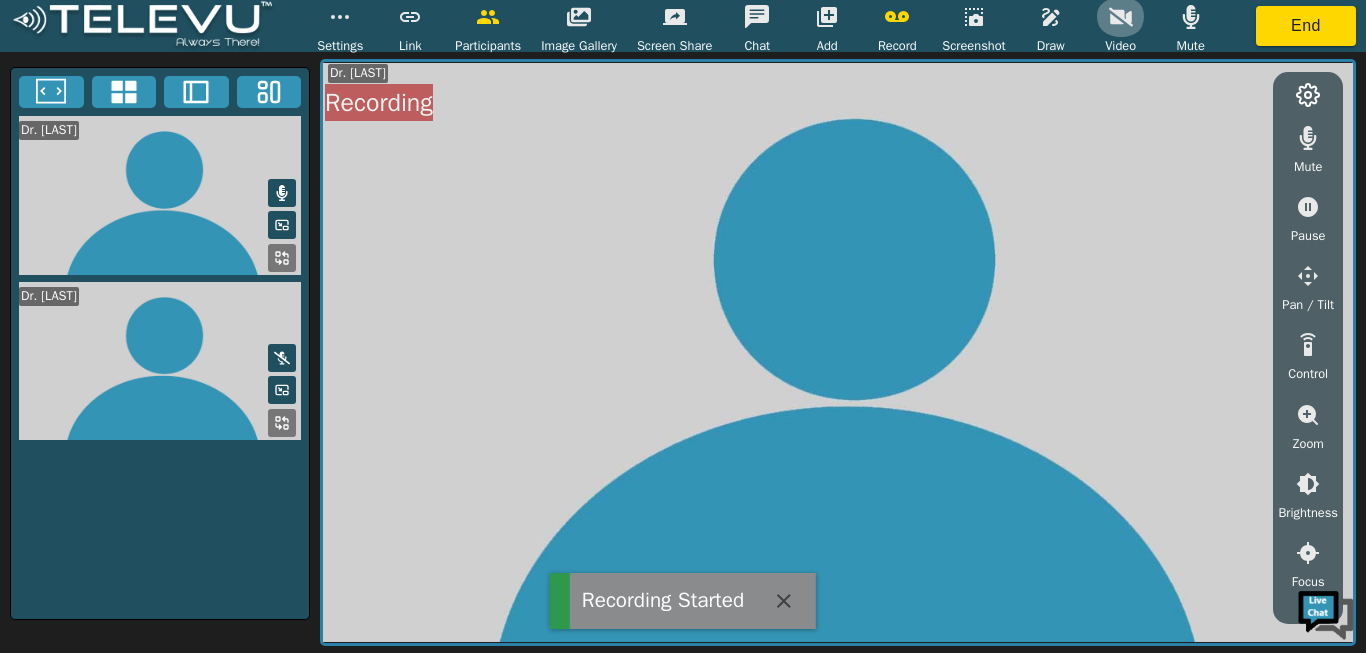 click 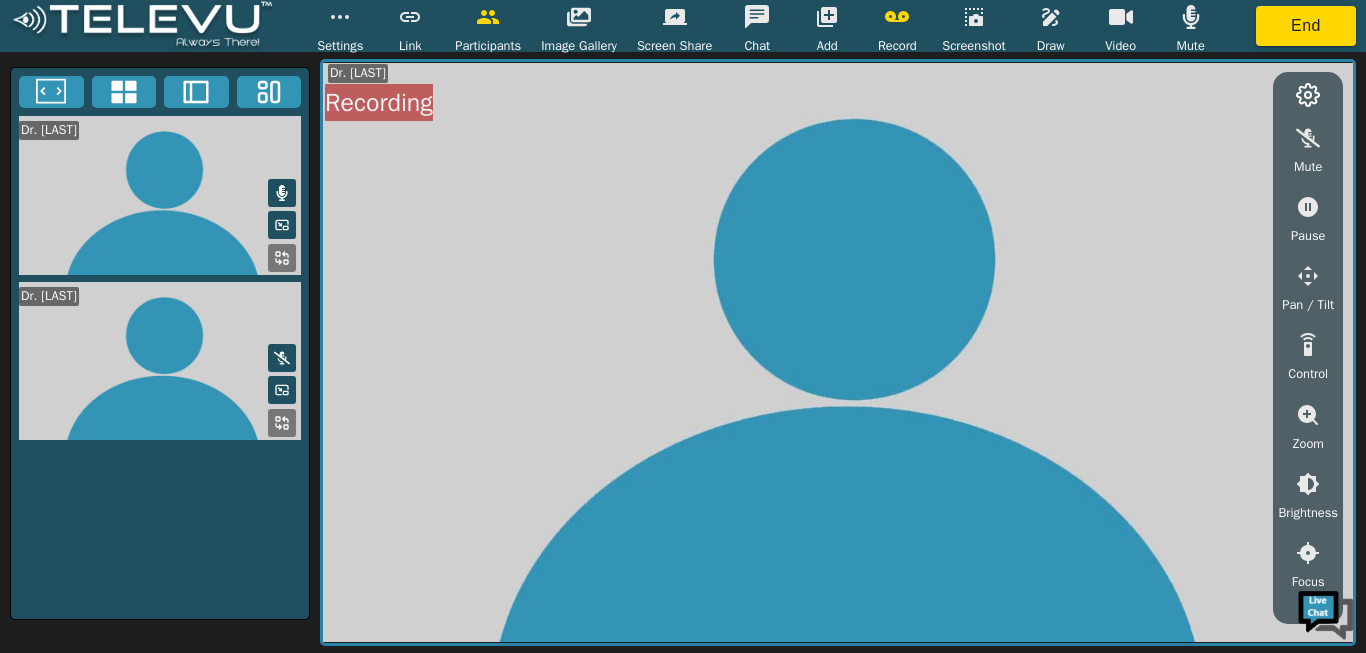 click at bounding box center [160, 195] 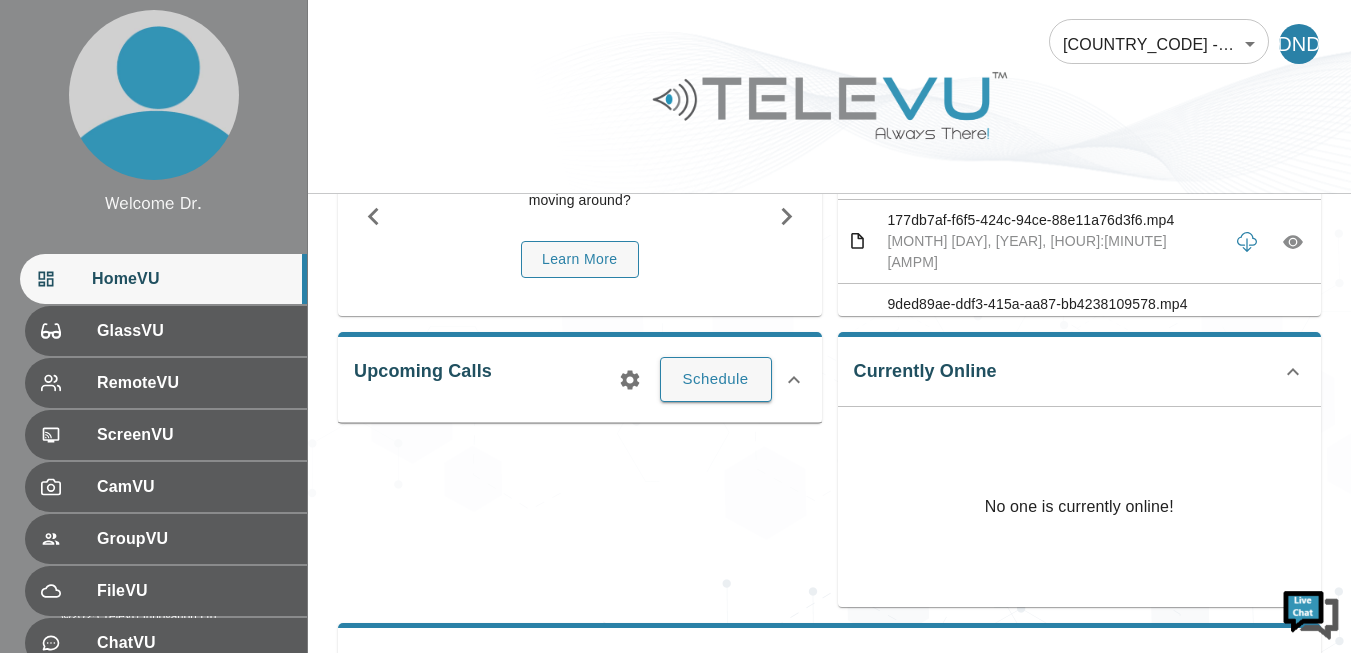 scroll, scrollTop: 200, scrollLeft: 0, axis: vertical 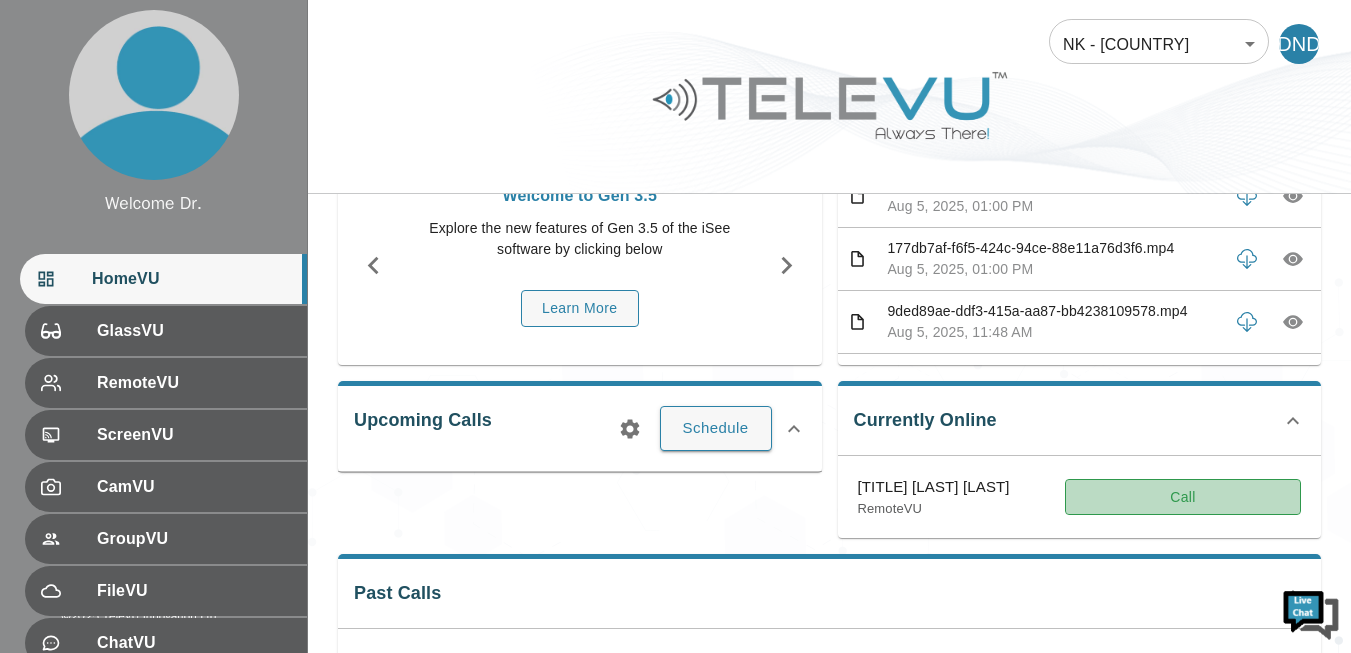 click on "Call" at bounding box center [1183, 497] 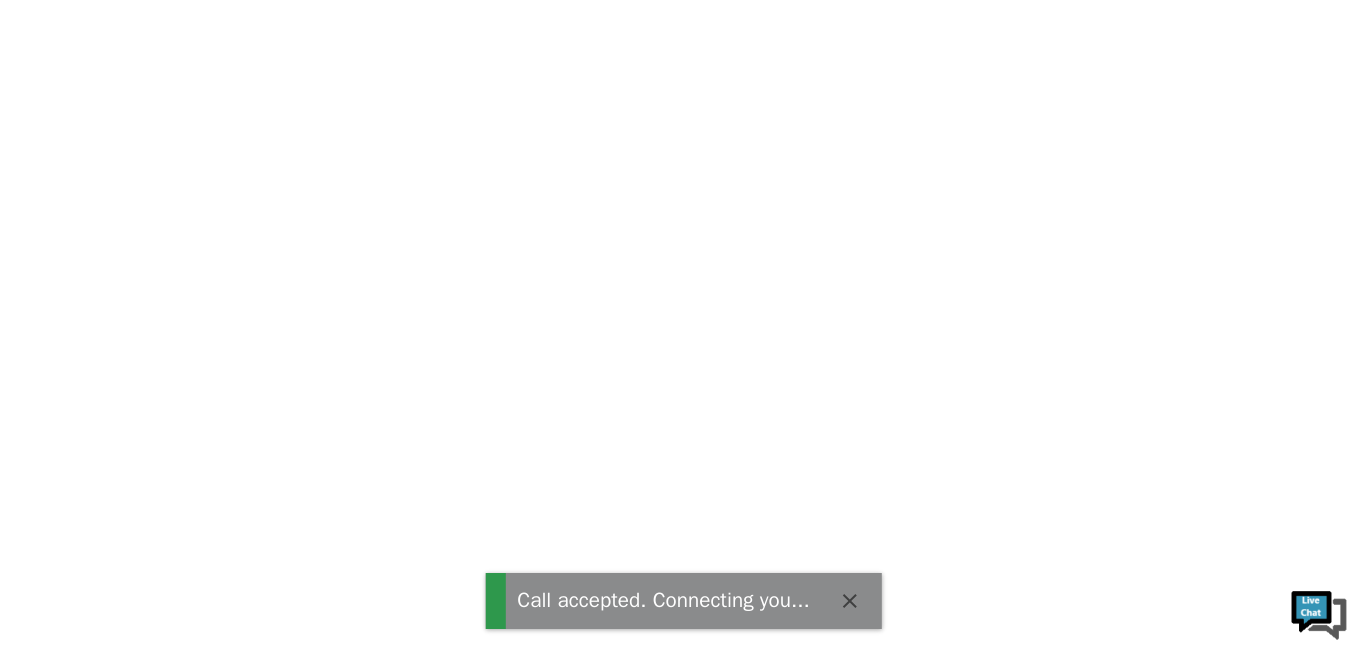 scroll, scrollTop: 0, scrollLeft: 0, axis: both 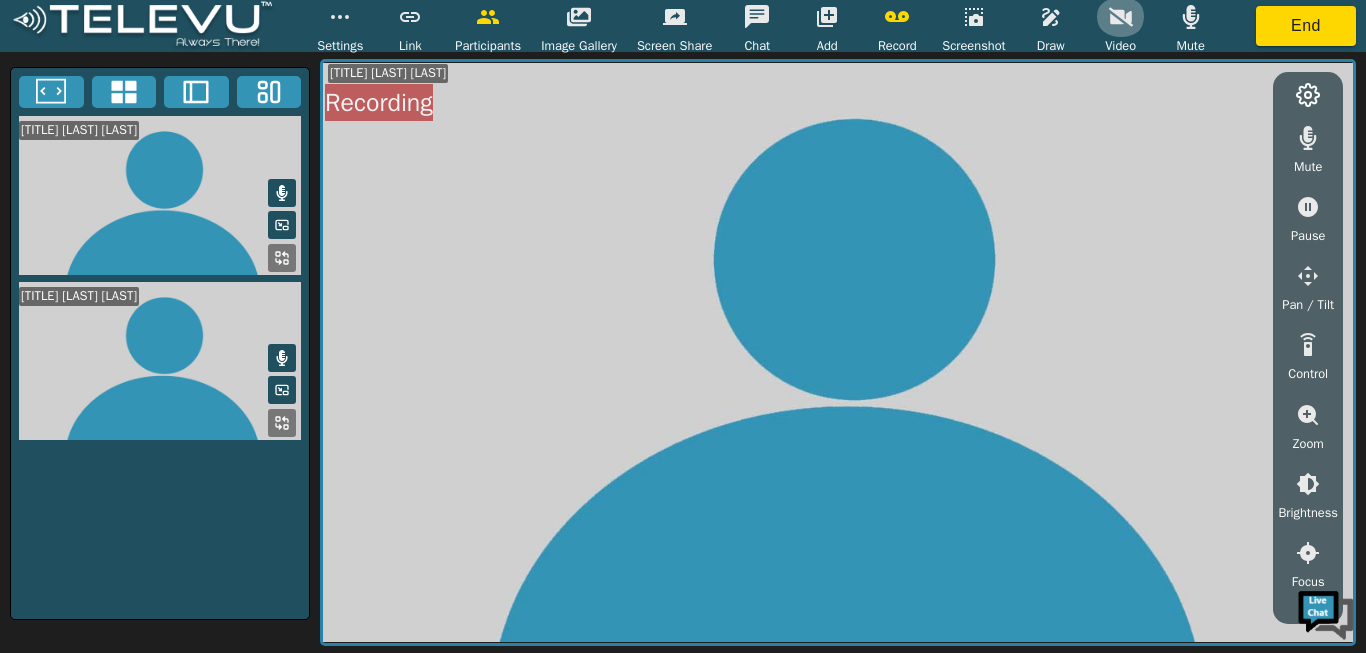 click 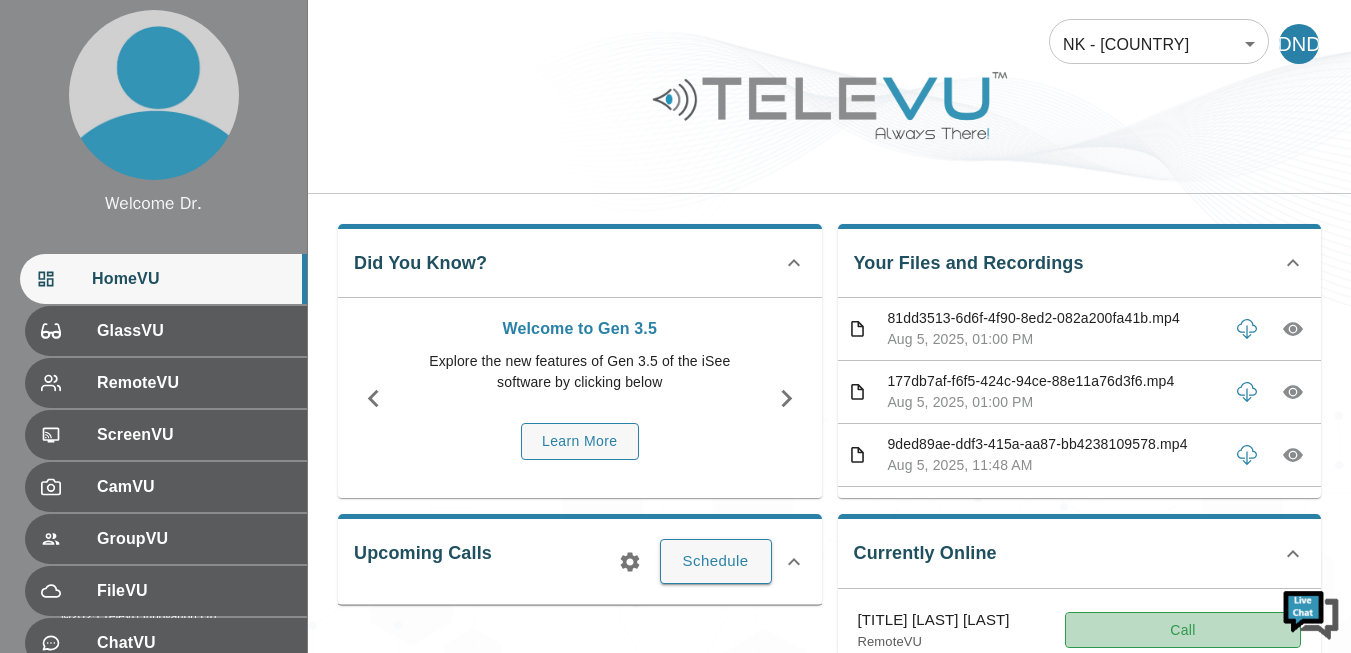 click on "Call" at bounding box center (1183, 630) 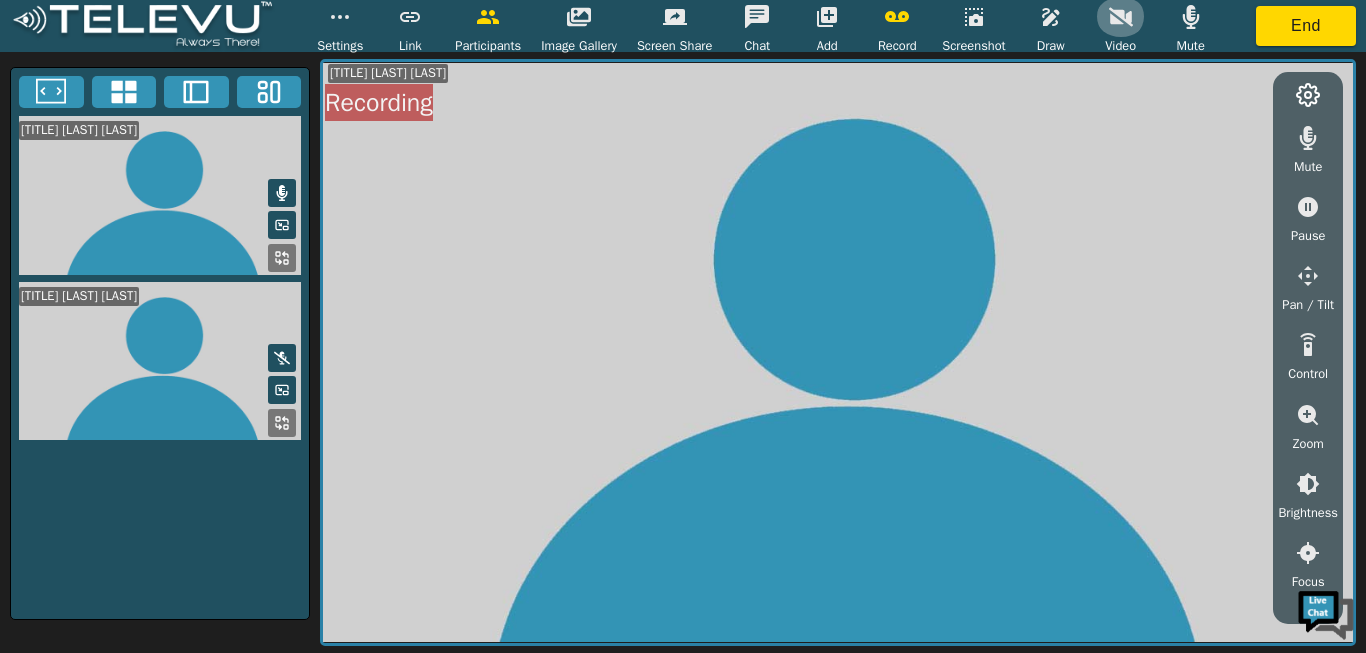 click 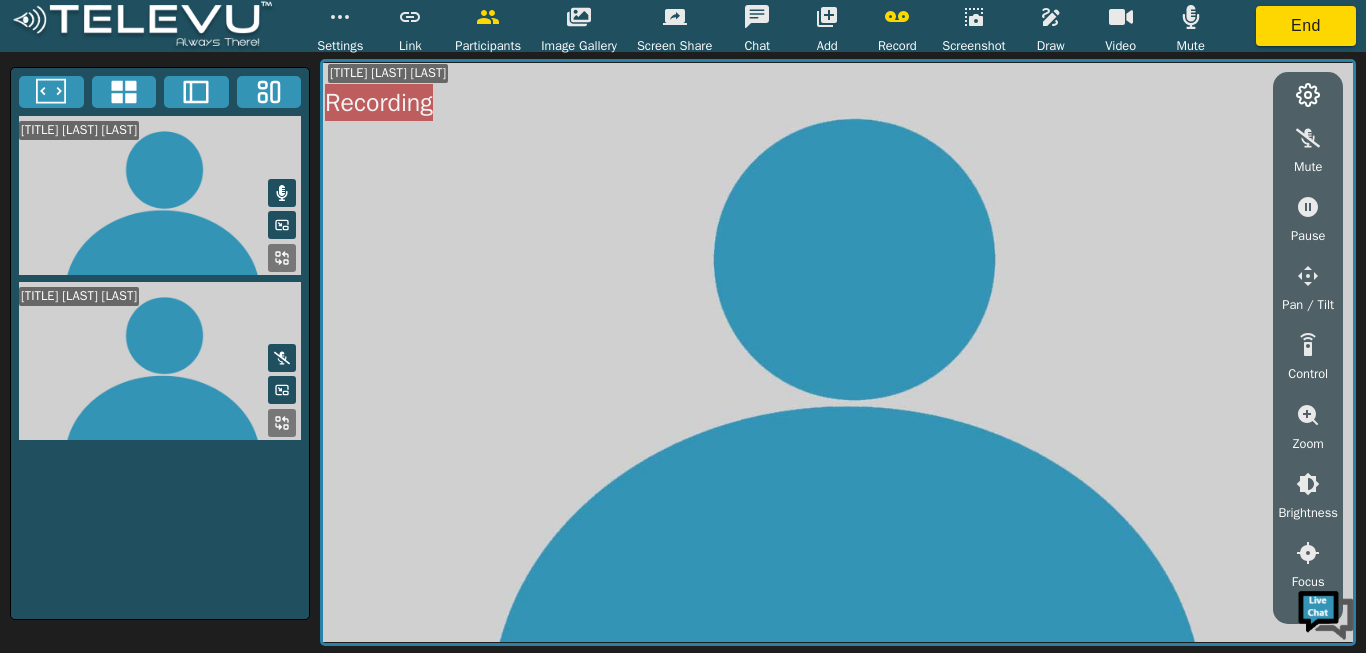click 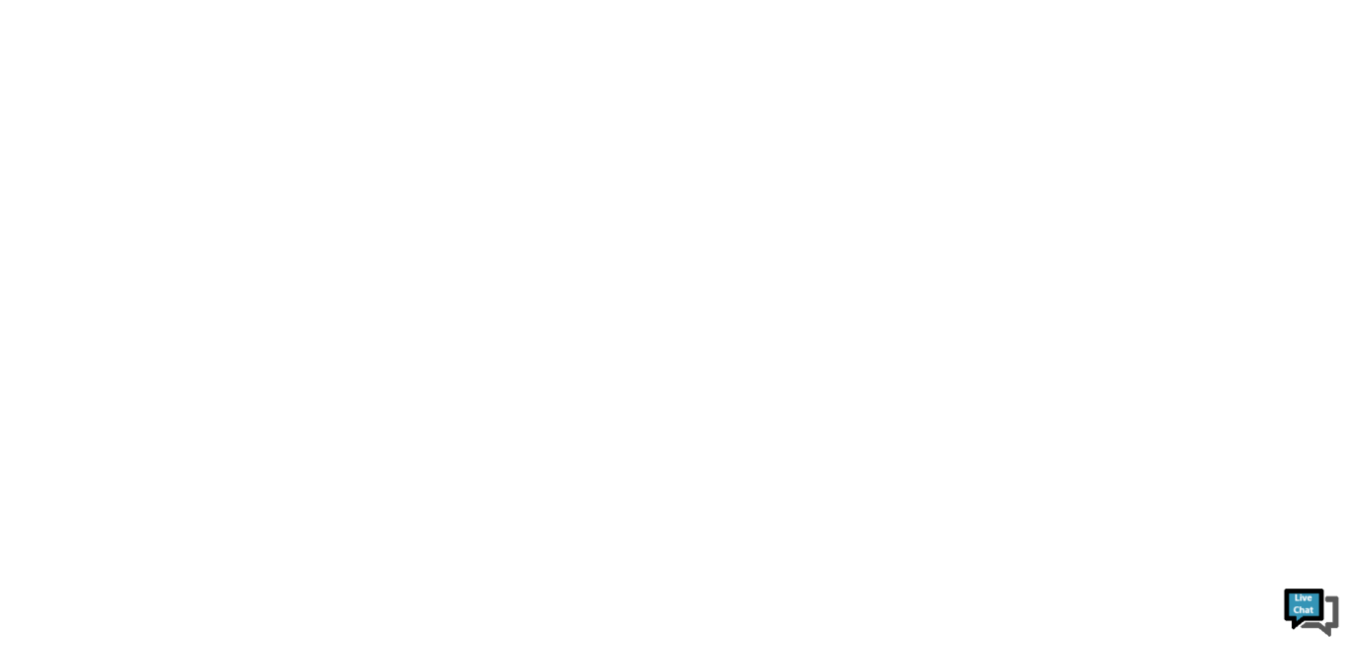 scroll, scrollTop: 0, scrollLeft: 0, axis: both 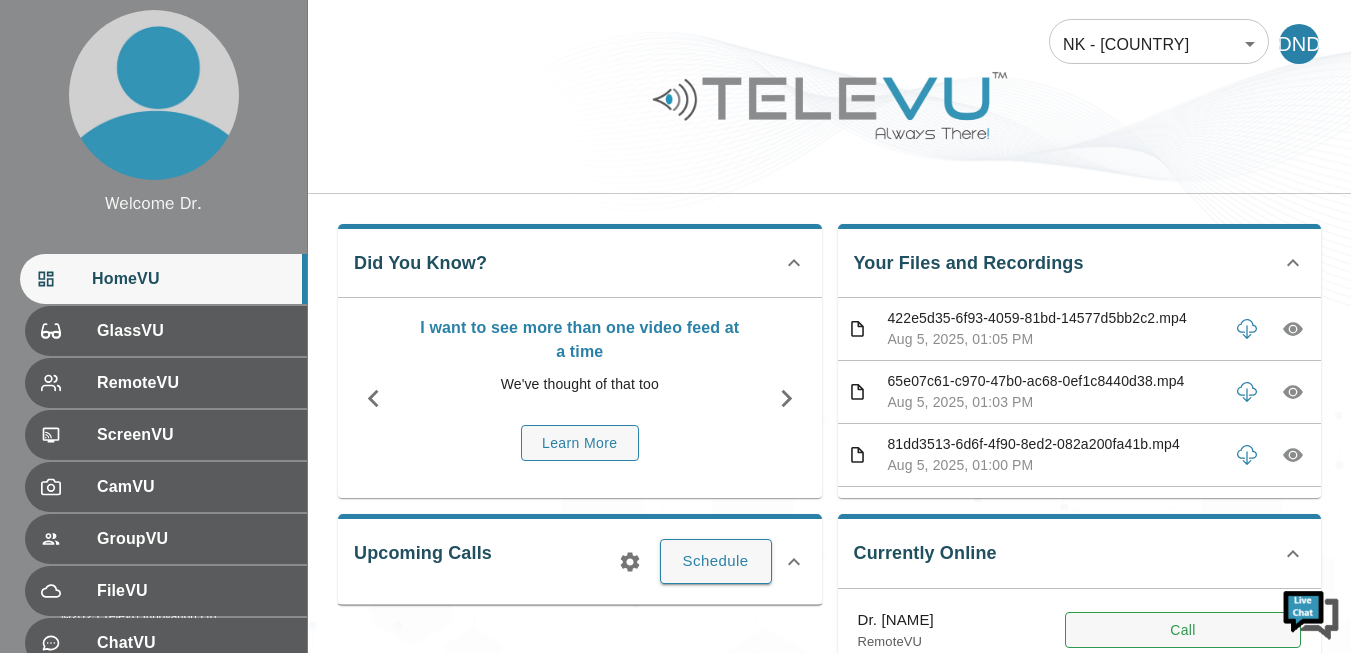 click on "Call" at bounding box center (1183, 630) 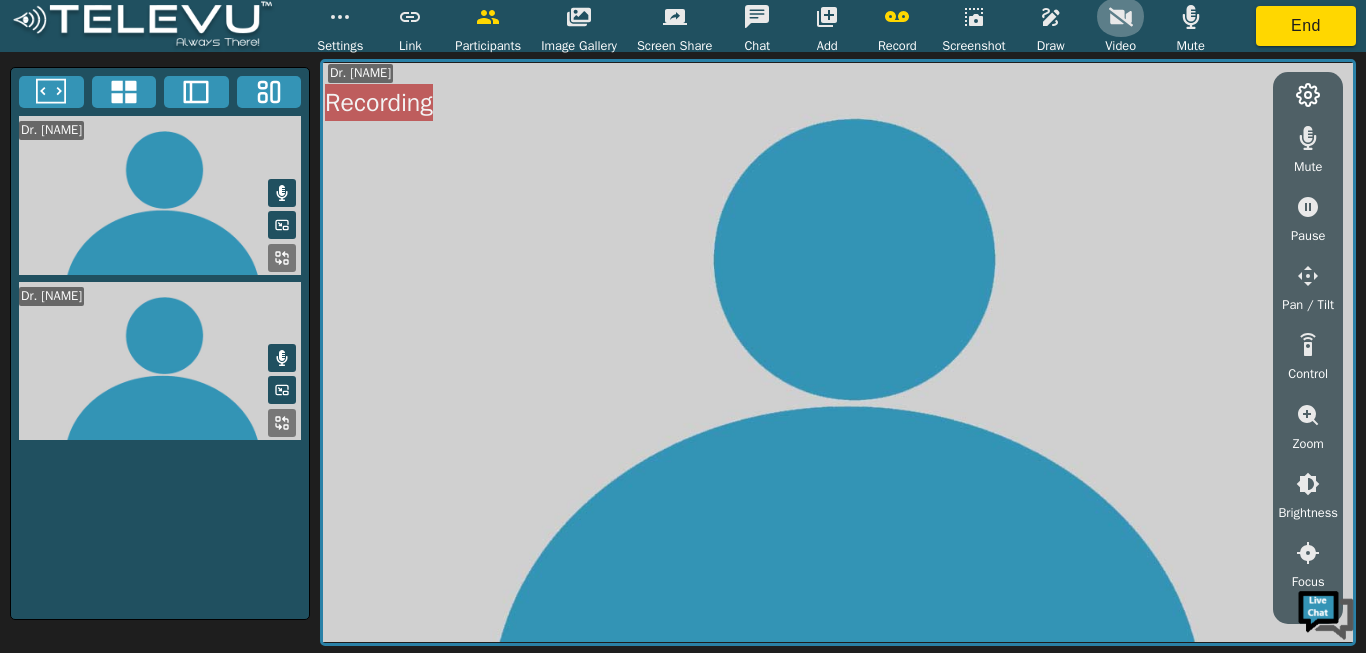 click 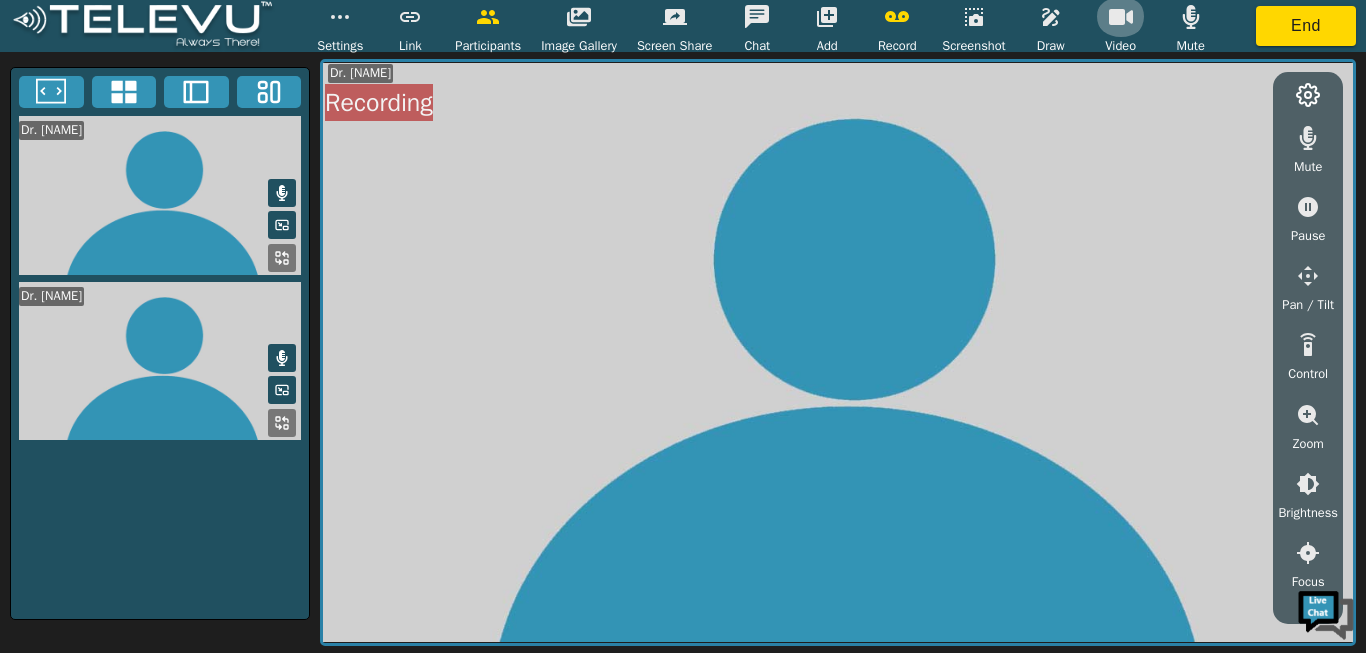 click 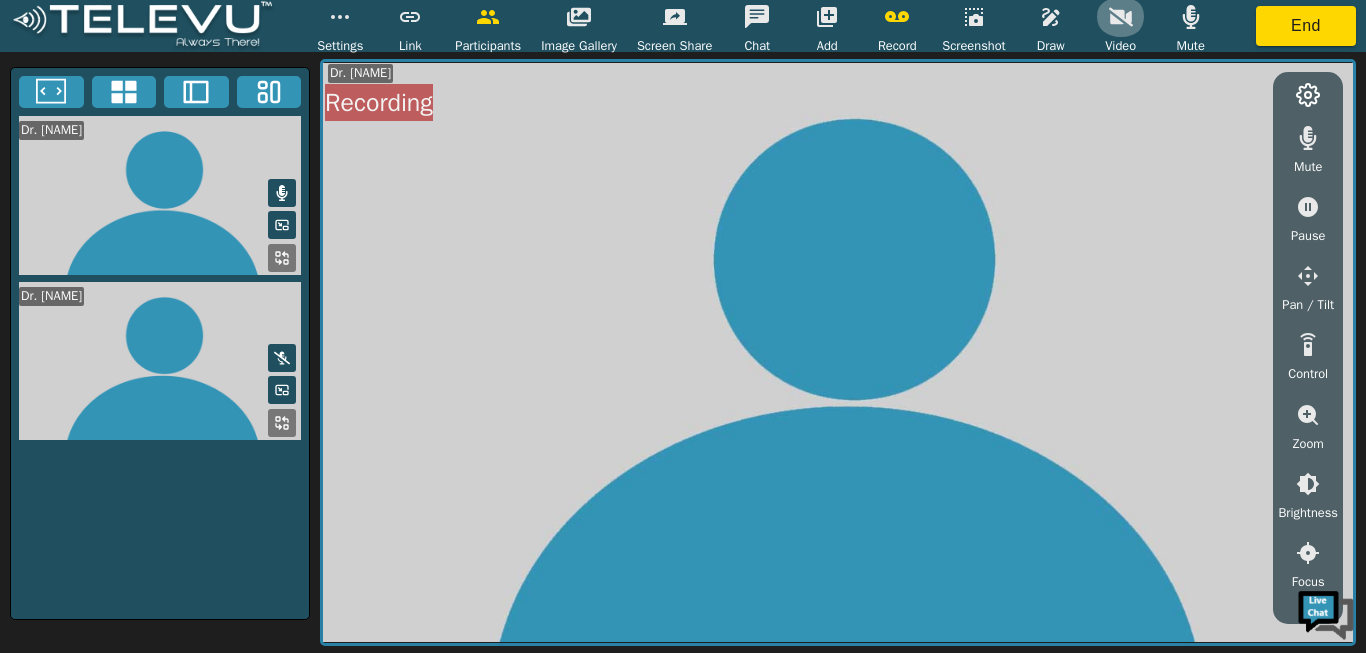 click 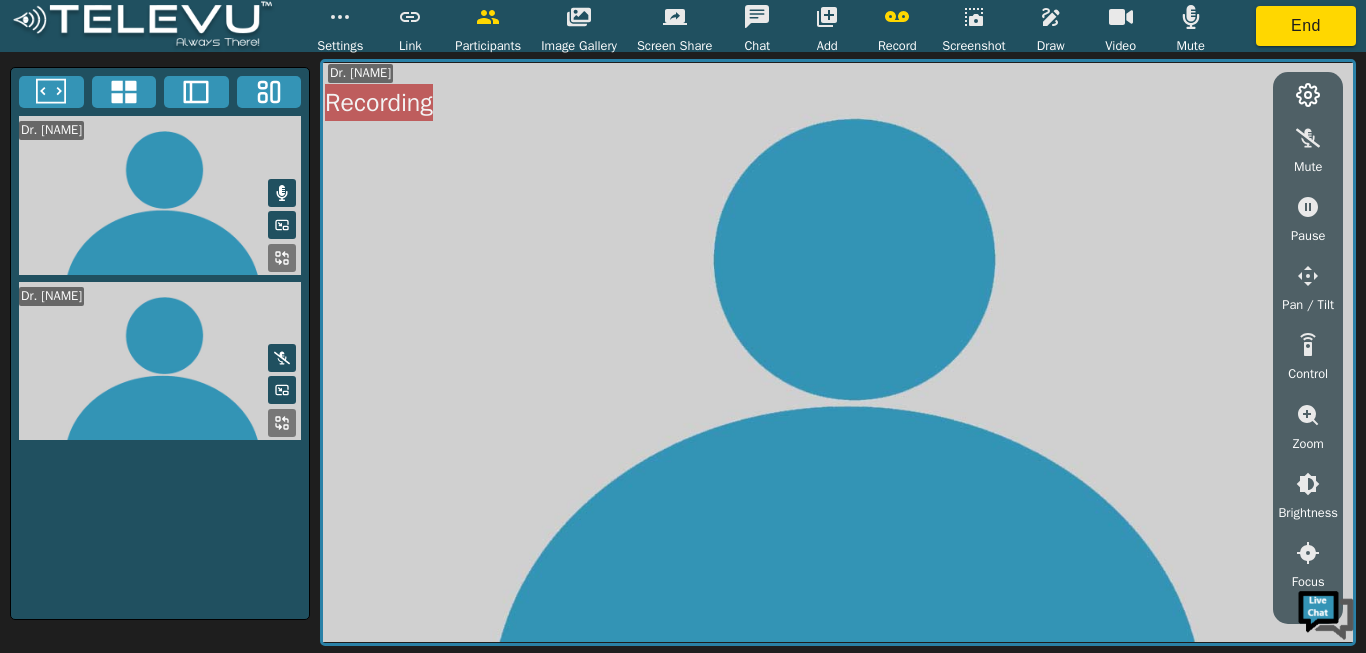 click 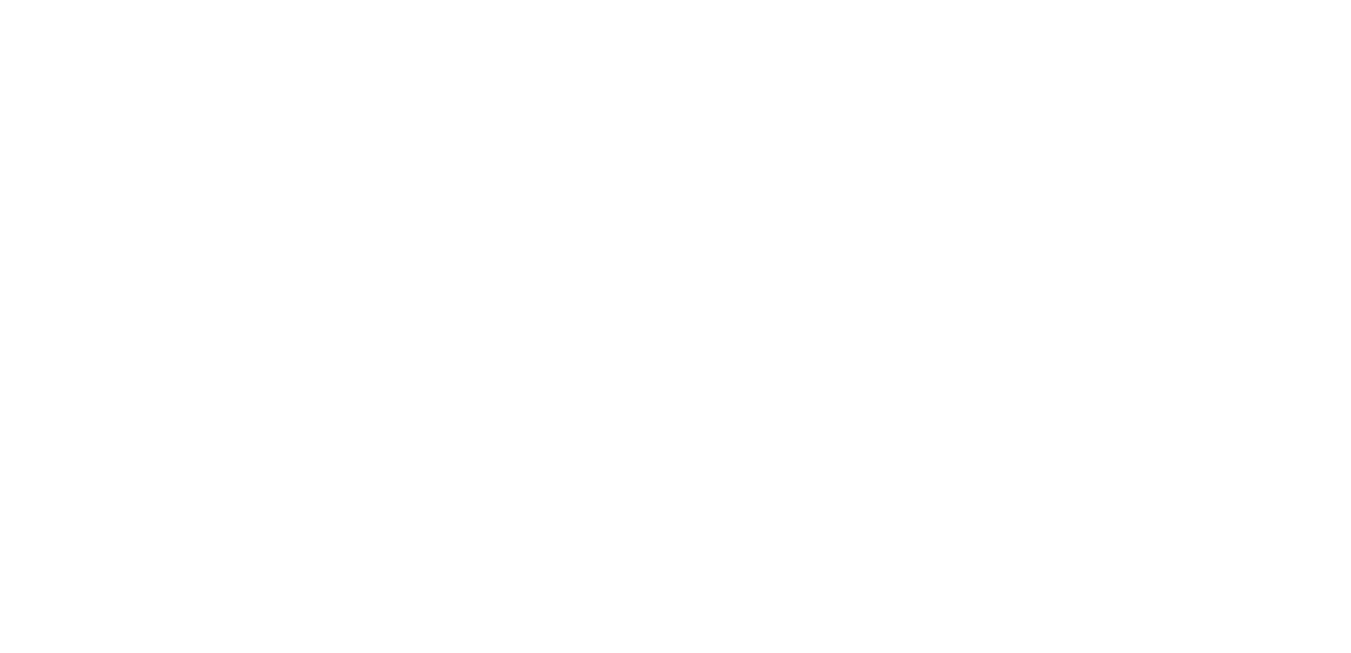 scroll, scrollTop: 0, scrollLeft: 0, axis: both 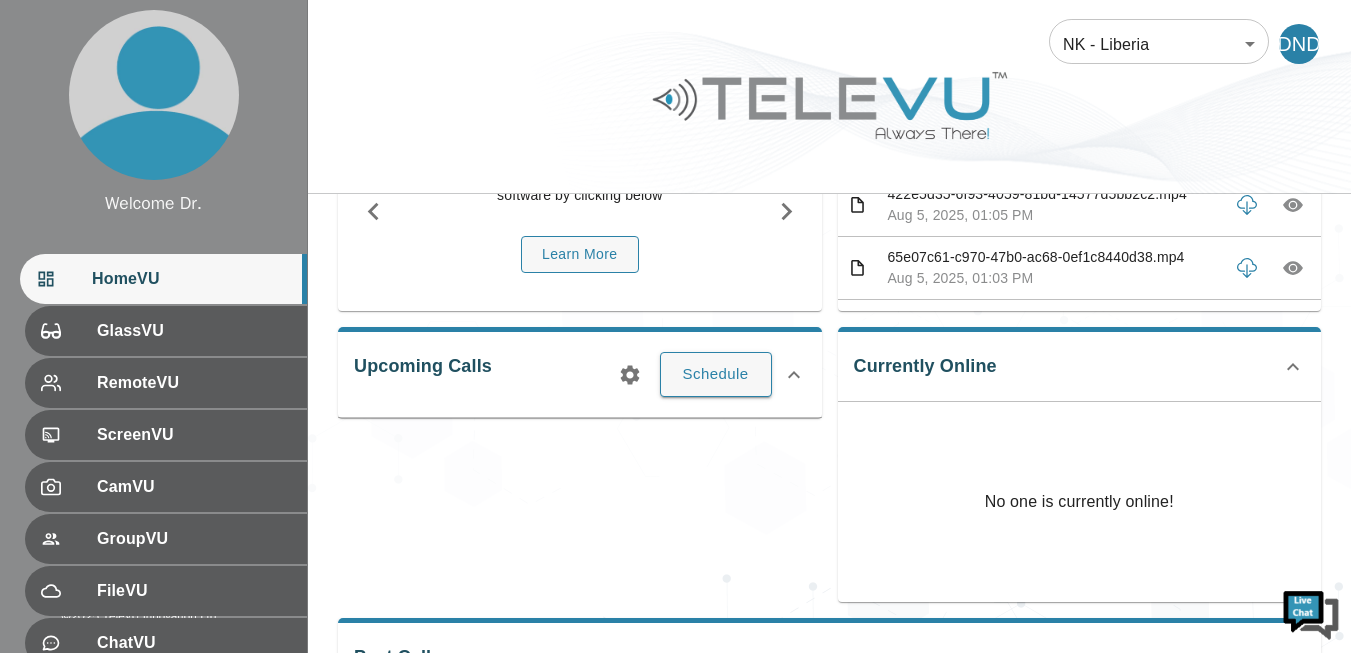 click on "Upcoming Calls Schedule" at bounding box center (572, 456) 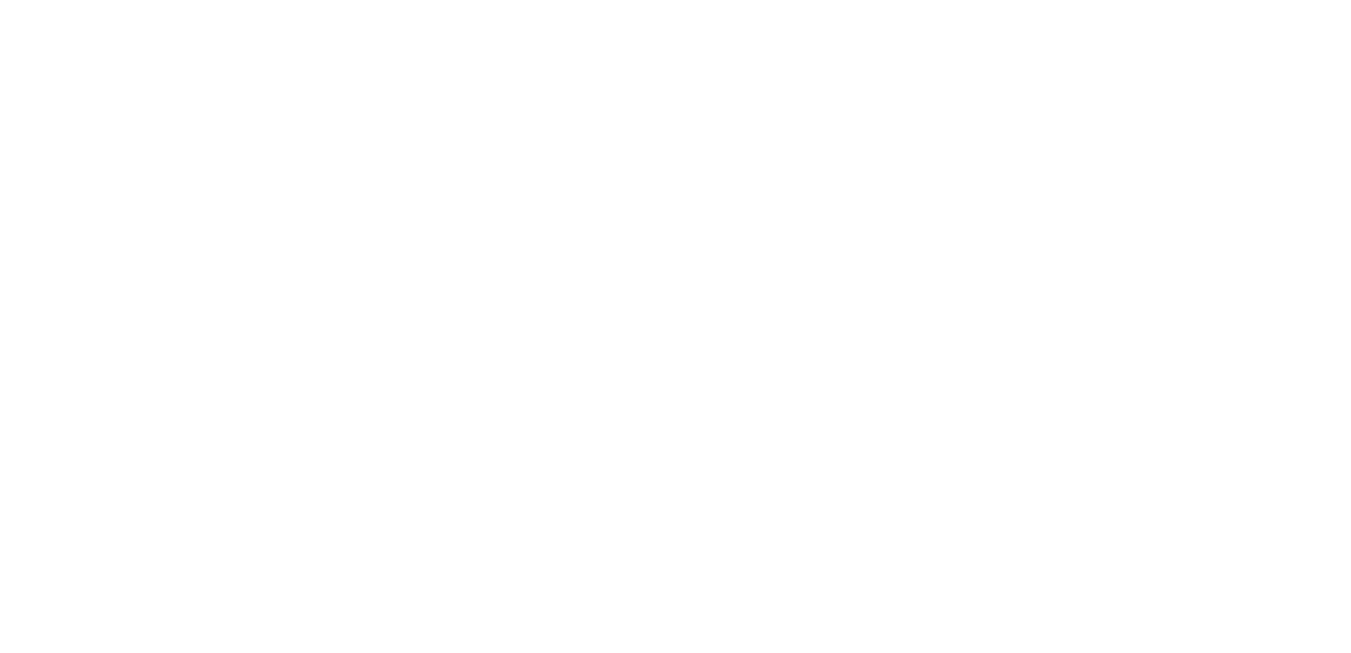 scroll, scrollTop: 0, scrollLeft: 0, axis: both 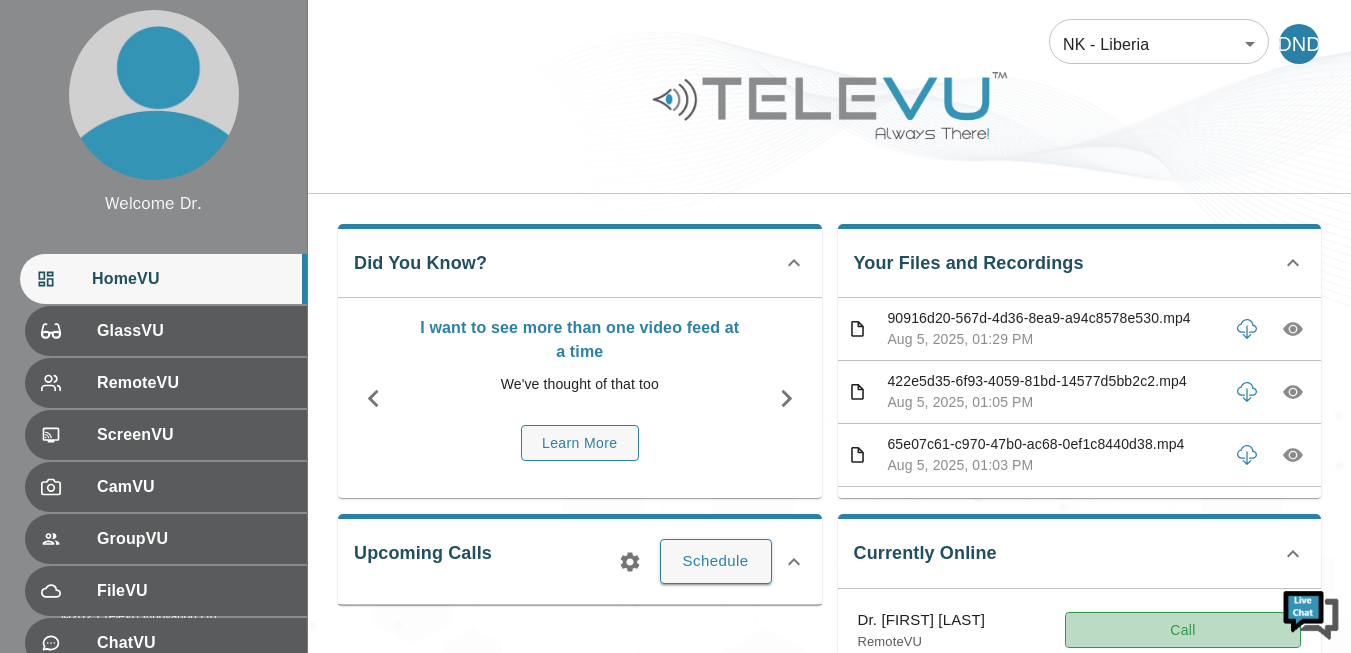 click on "Call" at bounding box center [1183, 630] 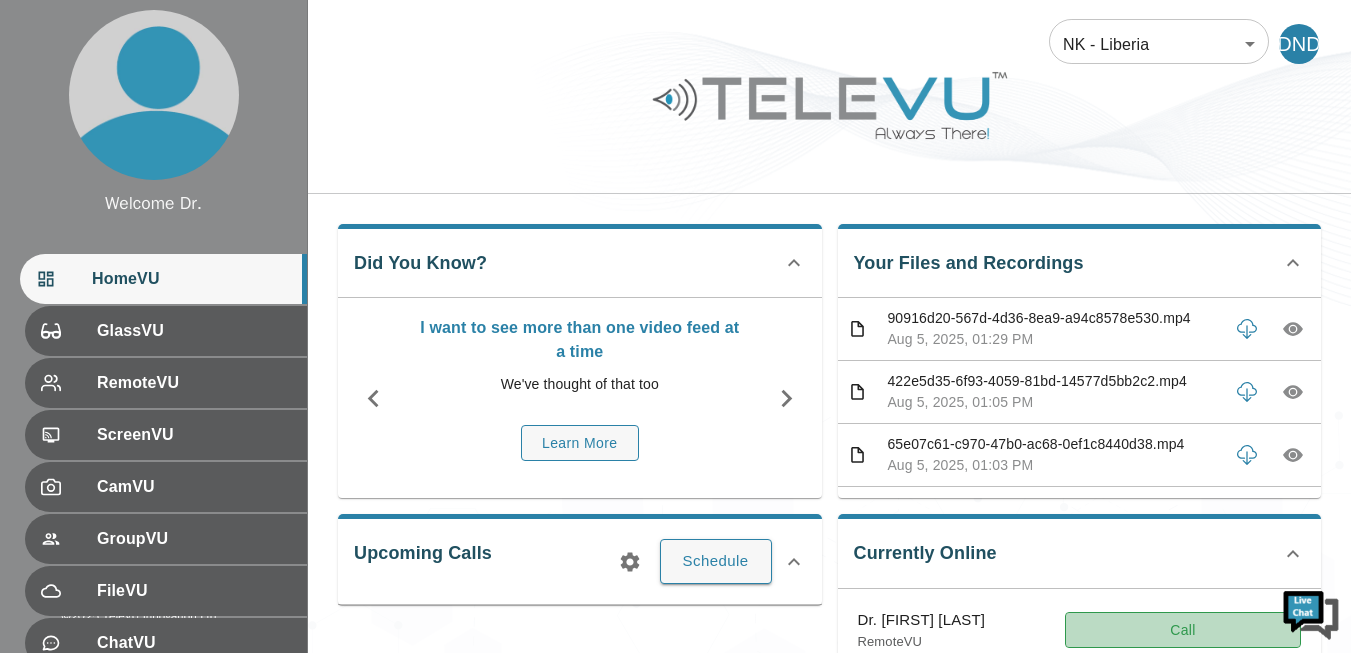 click on "Call" at bounding box center [1183, 630] 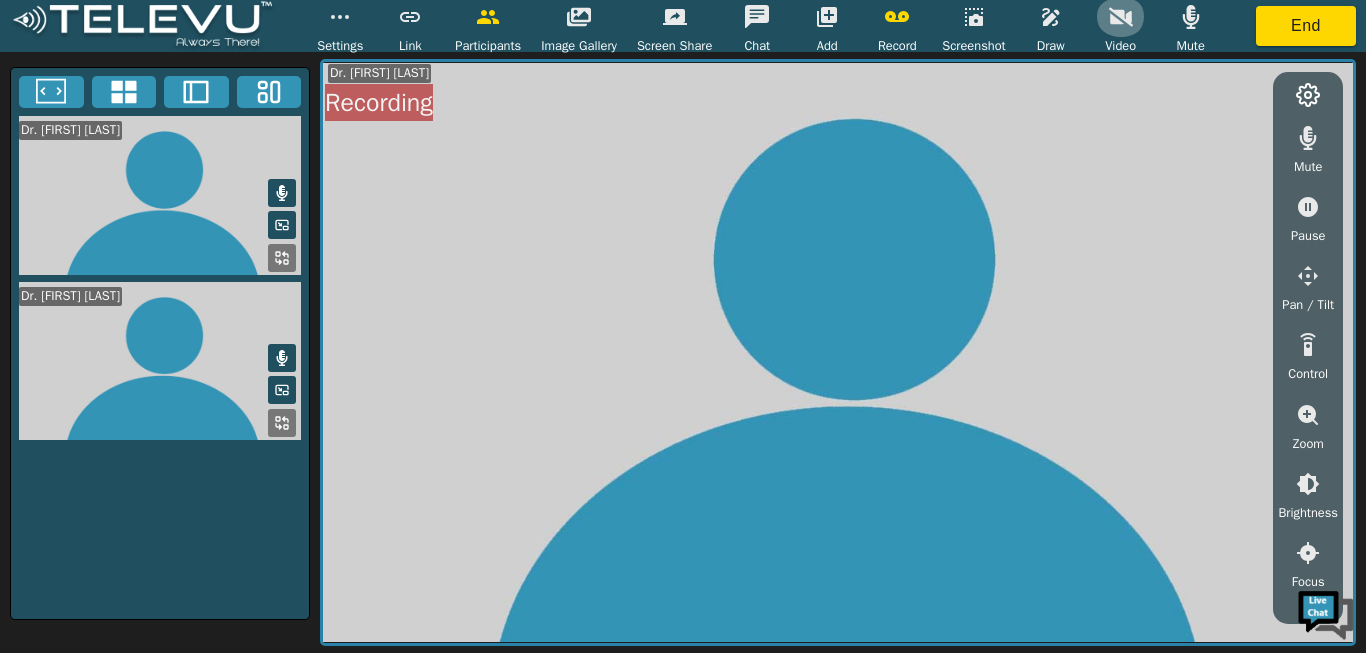 click 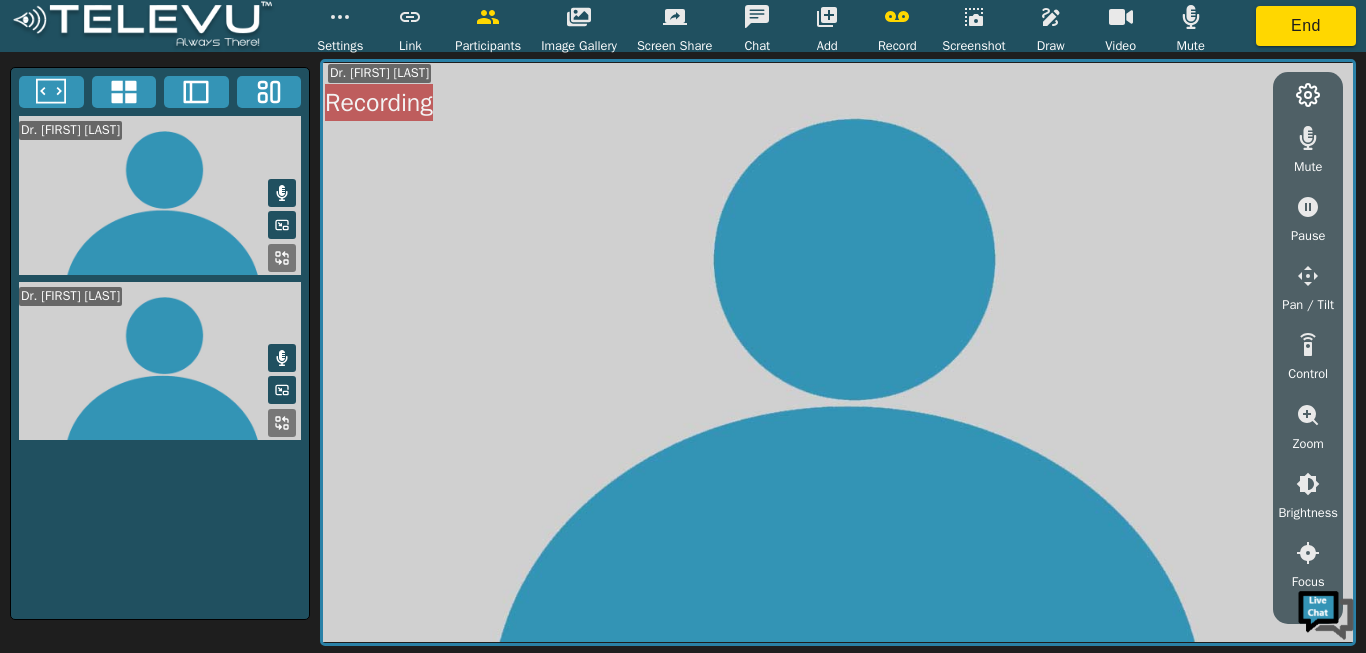 click 